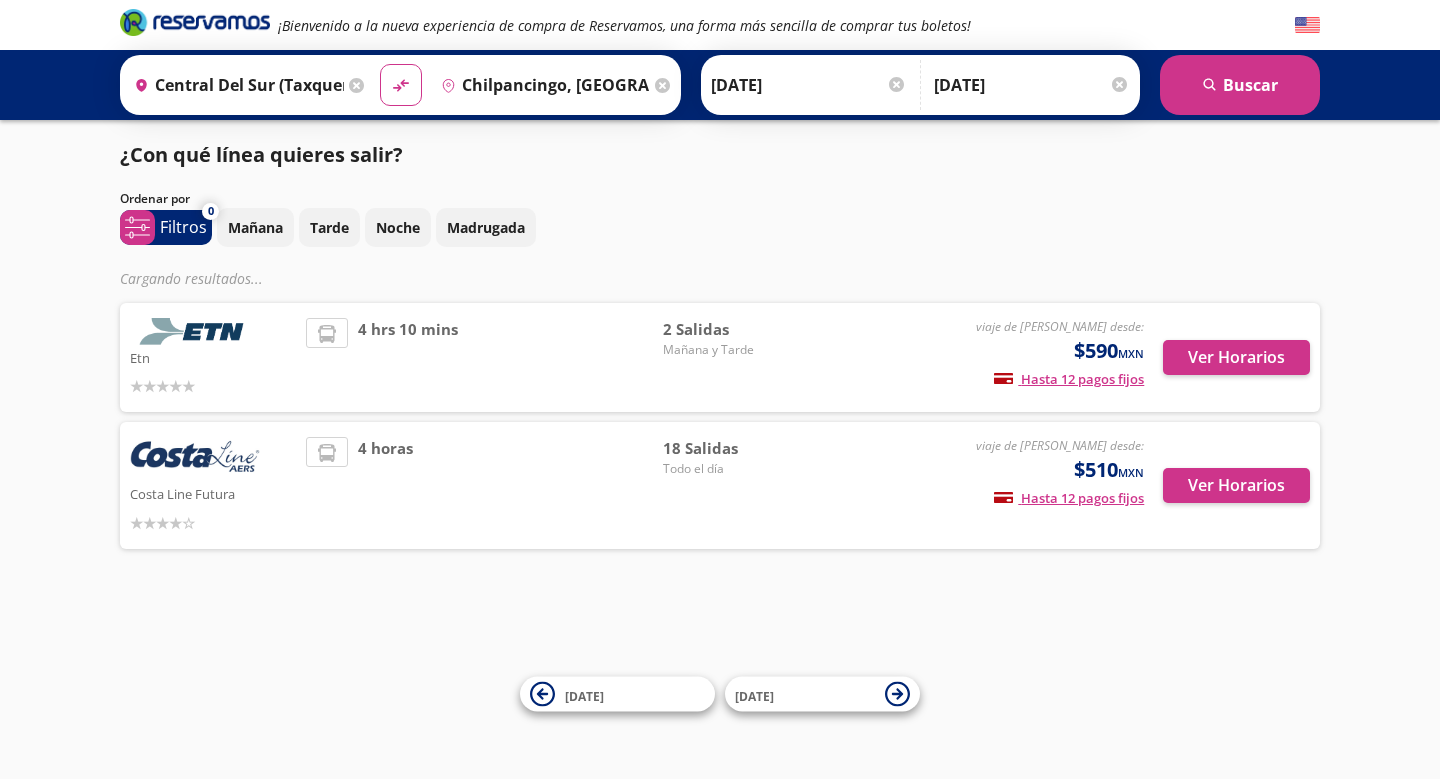 scroll, scrollTop: 0, scrollLeft: 0, axis: both 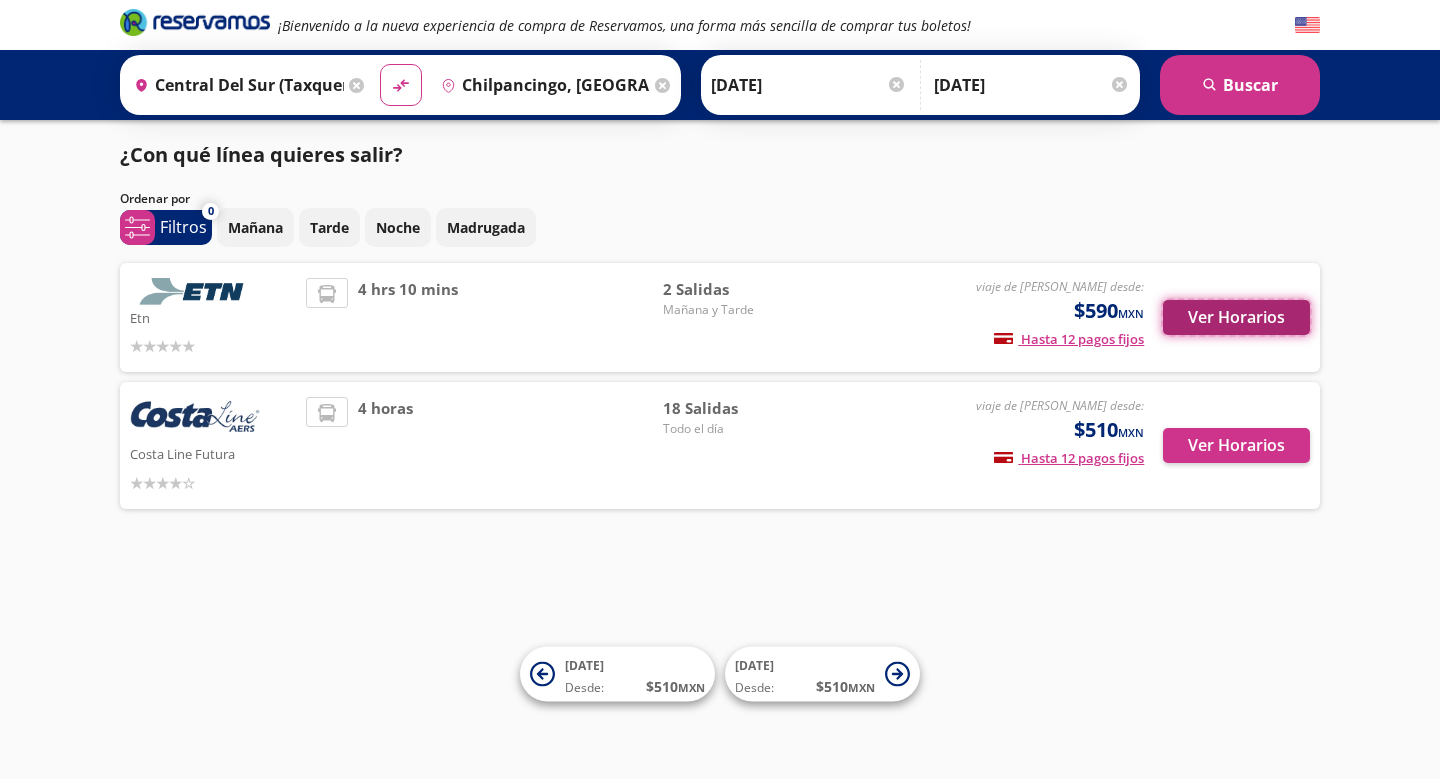 click on "Ver Horarios" at bounding box center [1236, 317] 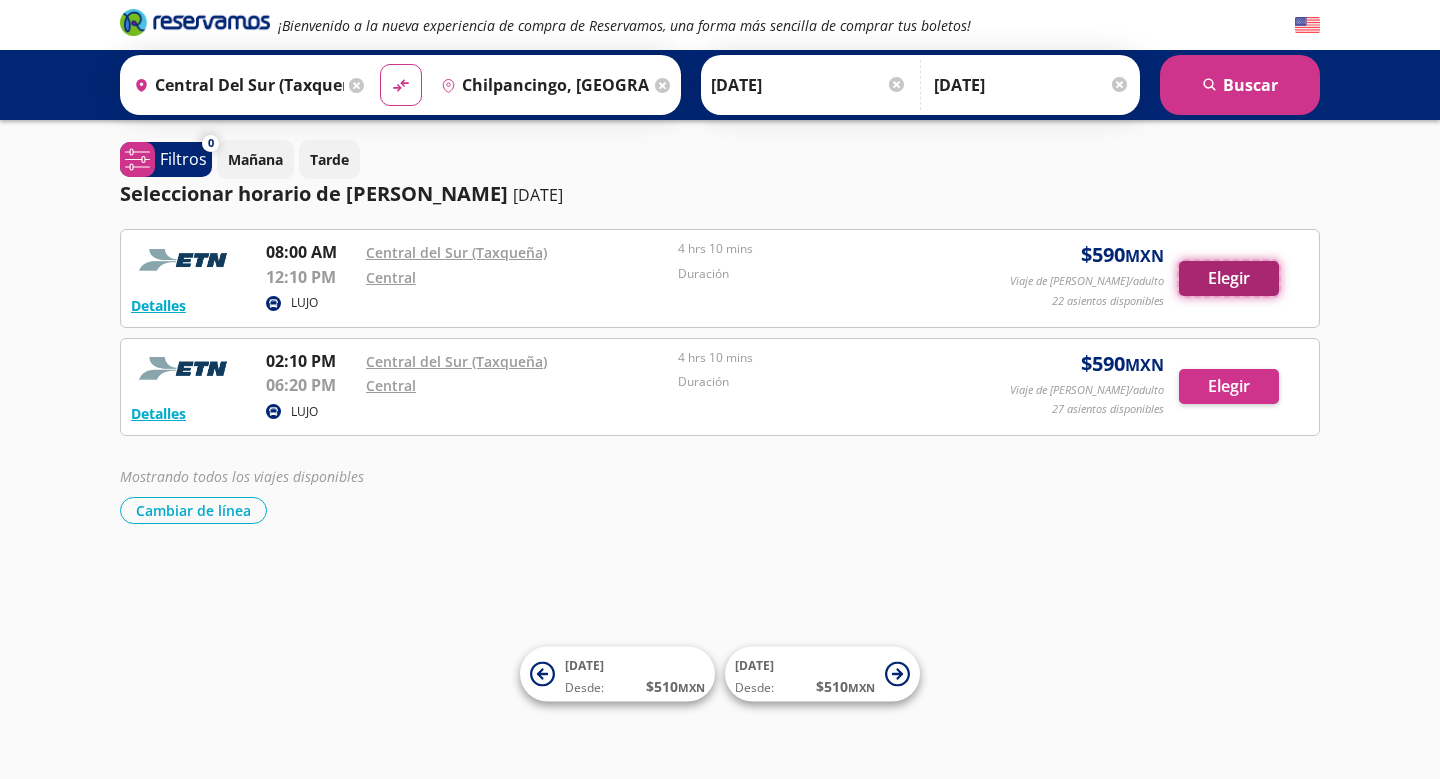 click on "Elegir" at bounding box center [1229, 278] 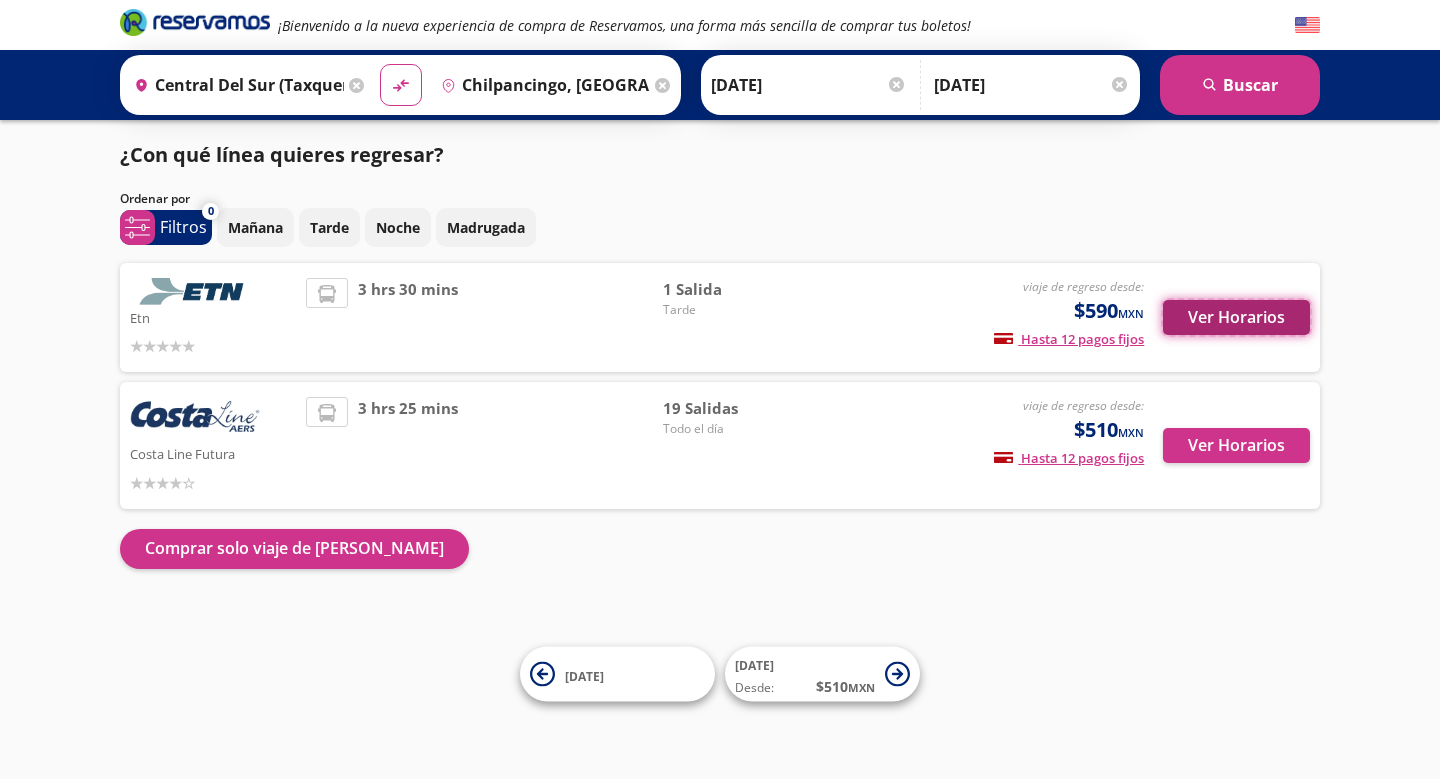 click on "Ver Horarios" at bounding box center [1236, 317] 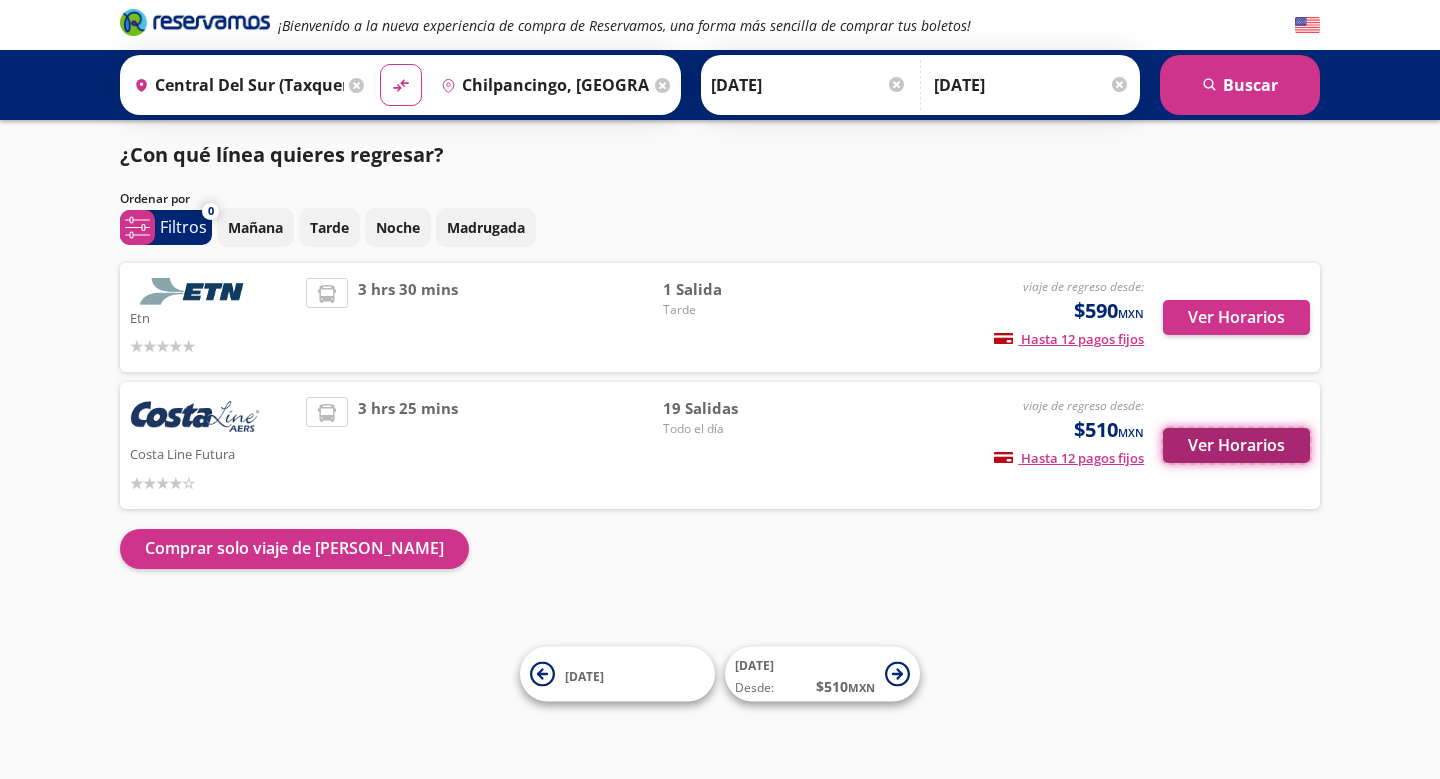 click on "Ver Horarios" at bounding box center (1236, 445) 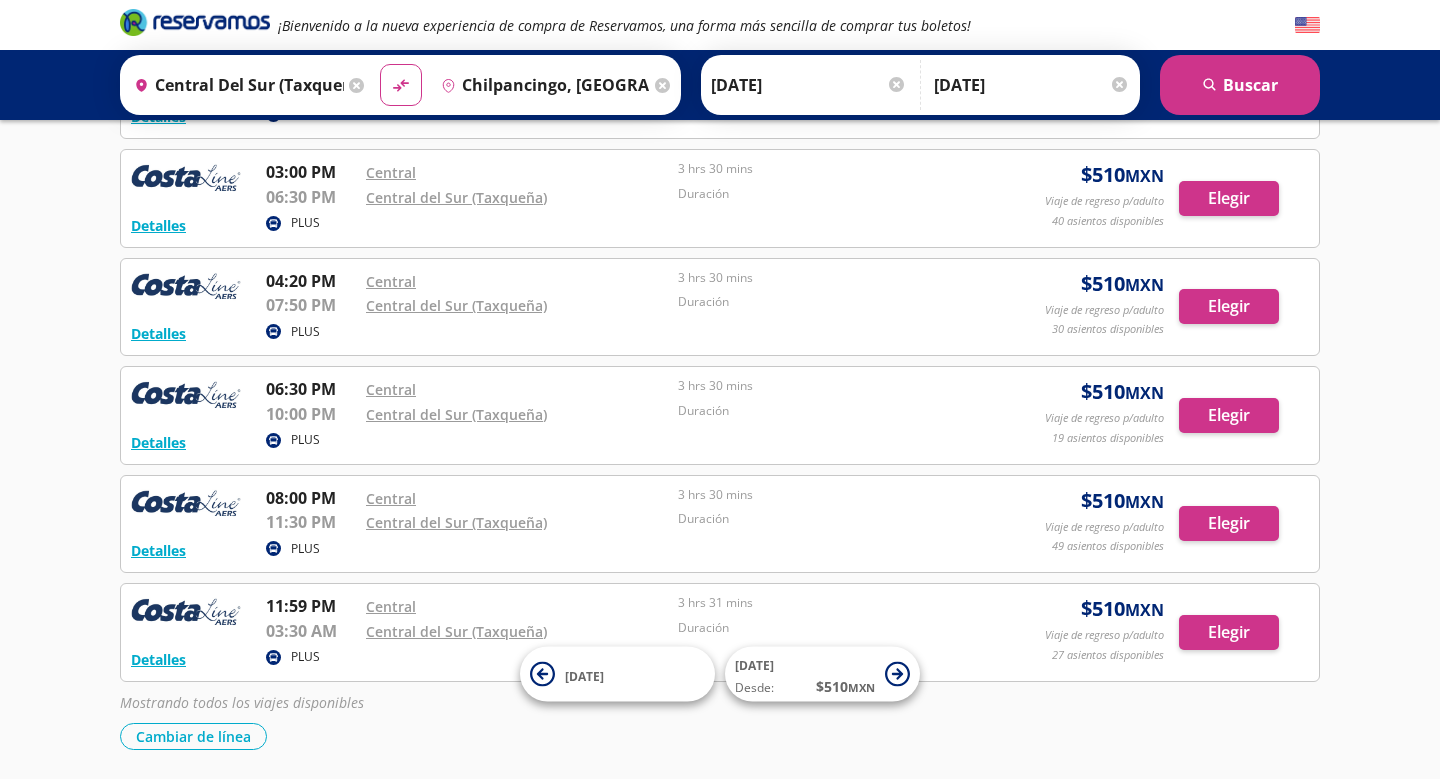 scroll, scrollTop: 1792, scrollLeft: 0, axis: vertical 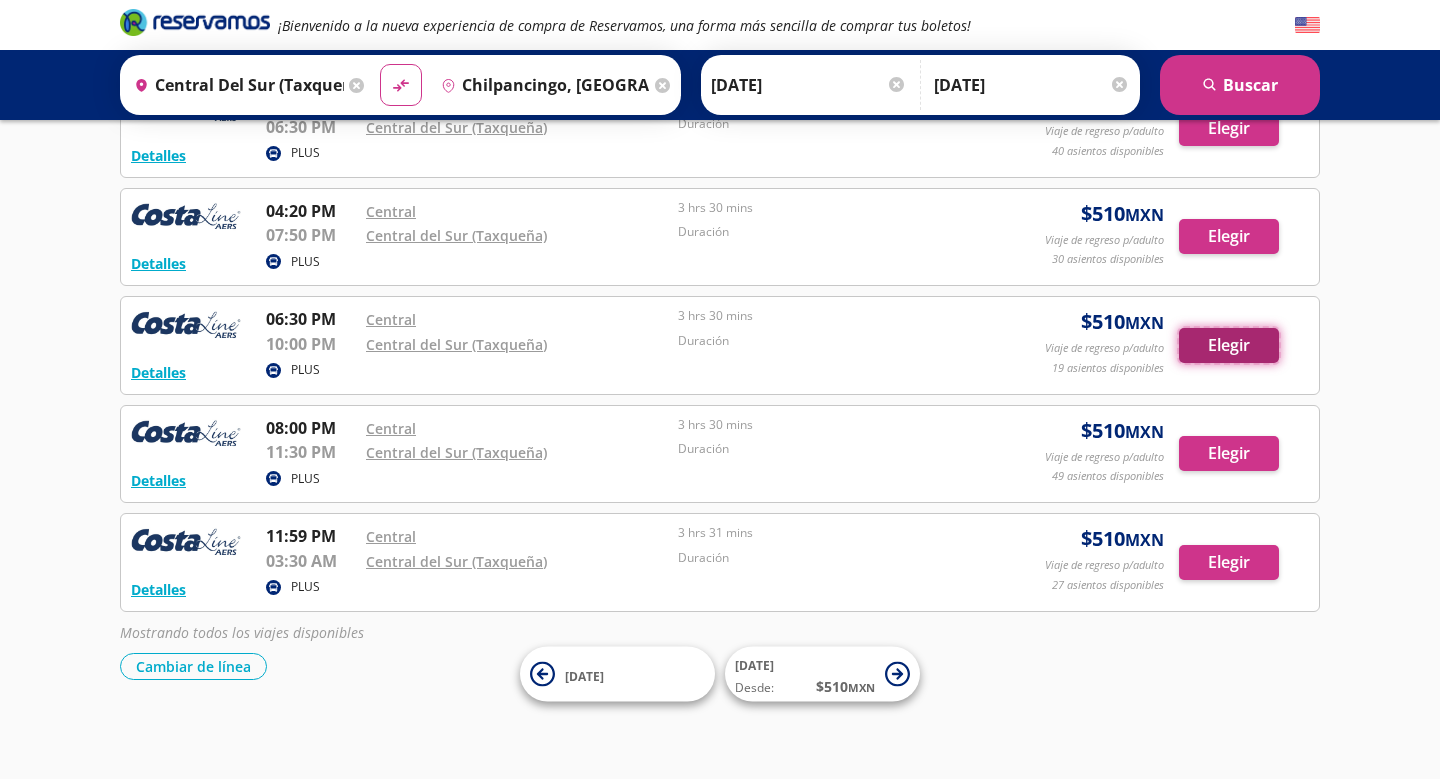 click on "Elegir" at bounding box center [1229, 345] 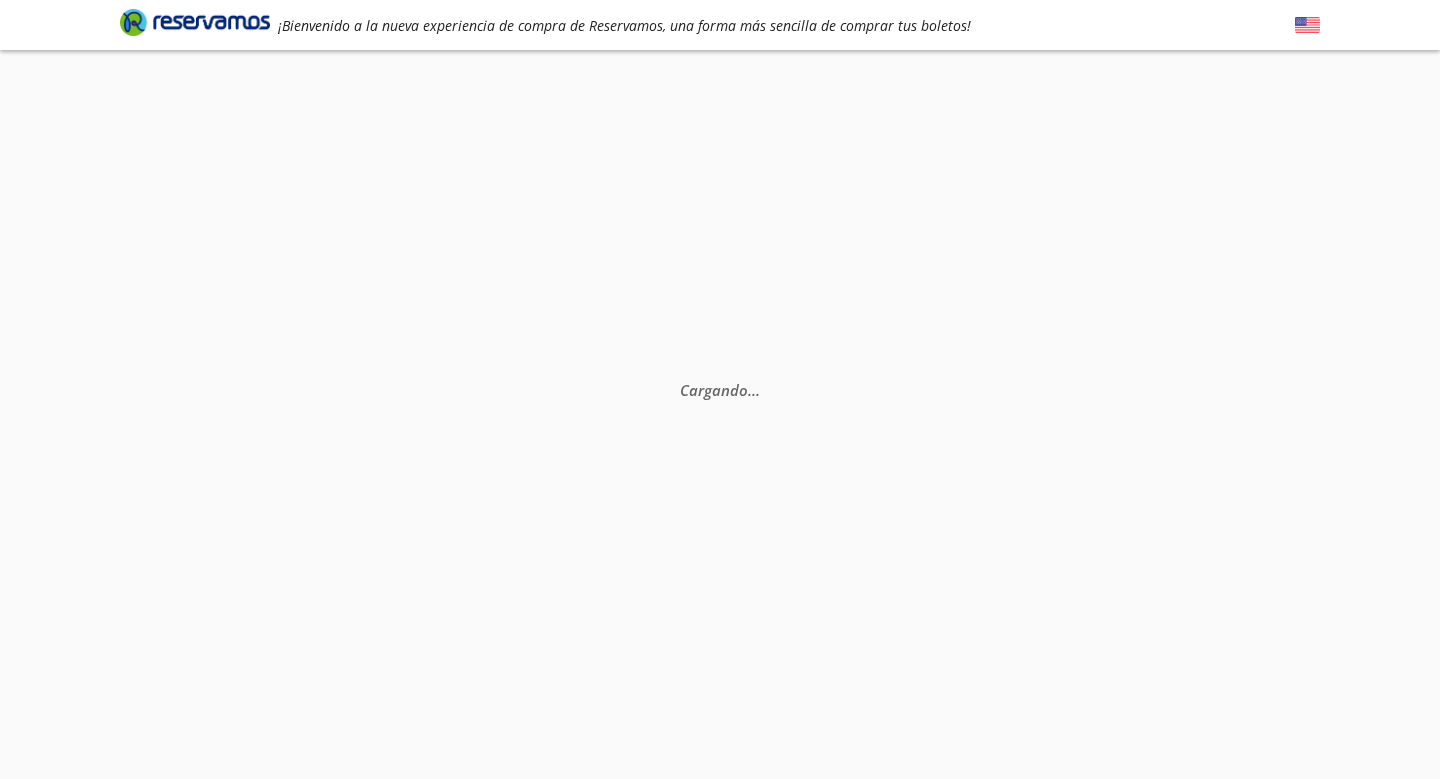 scroll, scrollTop: 0, scrollLeft: 0, axis: both 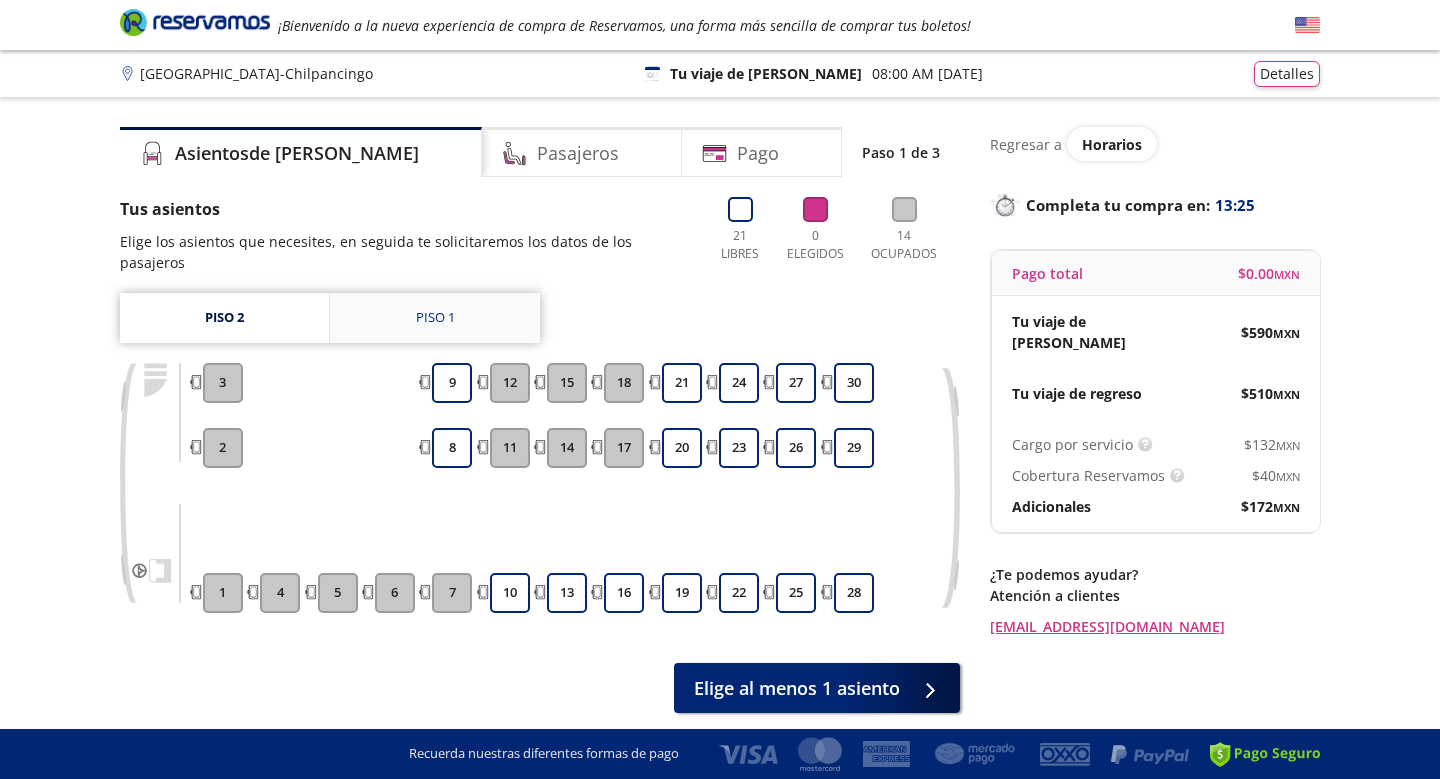 click on "Piso 1" at bounding box center (435, 318) 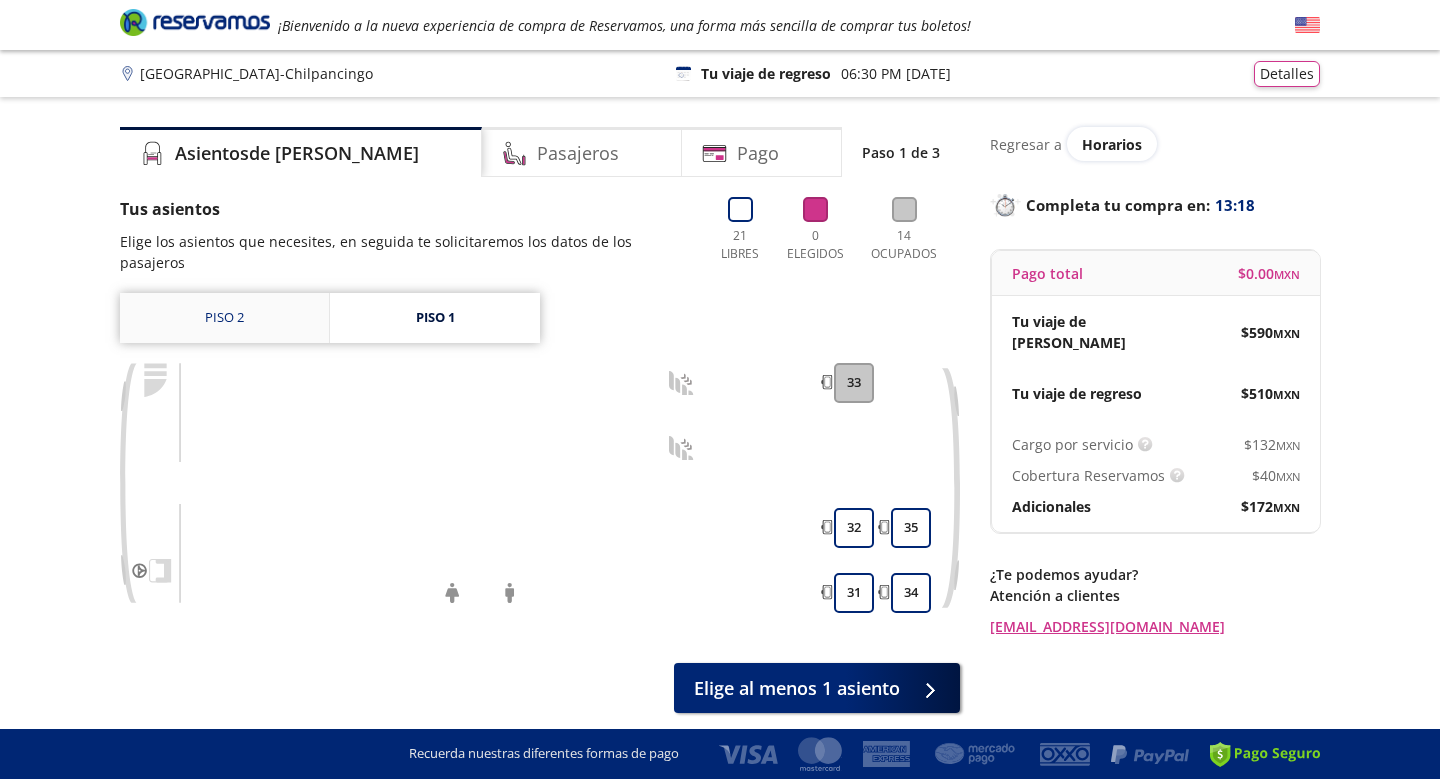 click on "Piso 2" at bounding box center (224, 318) 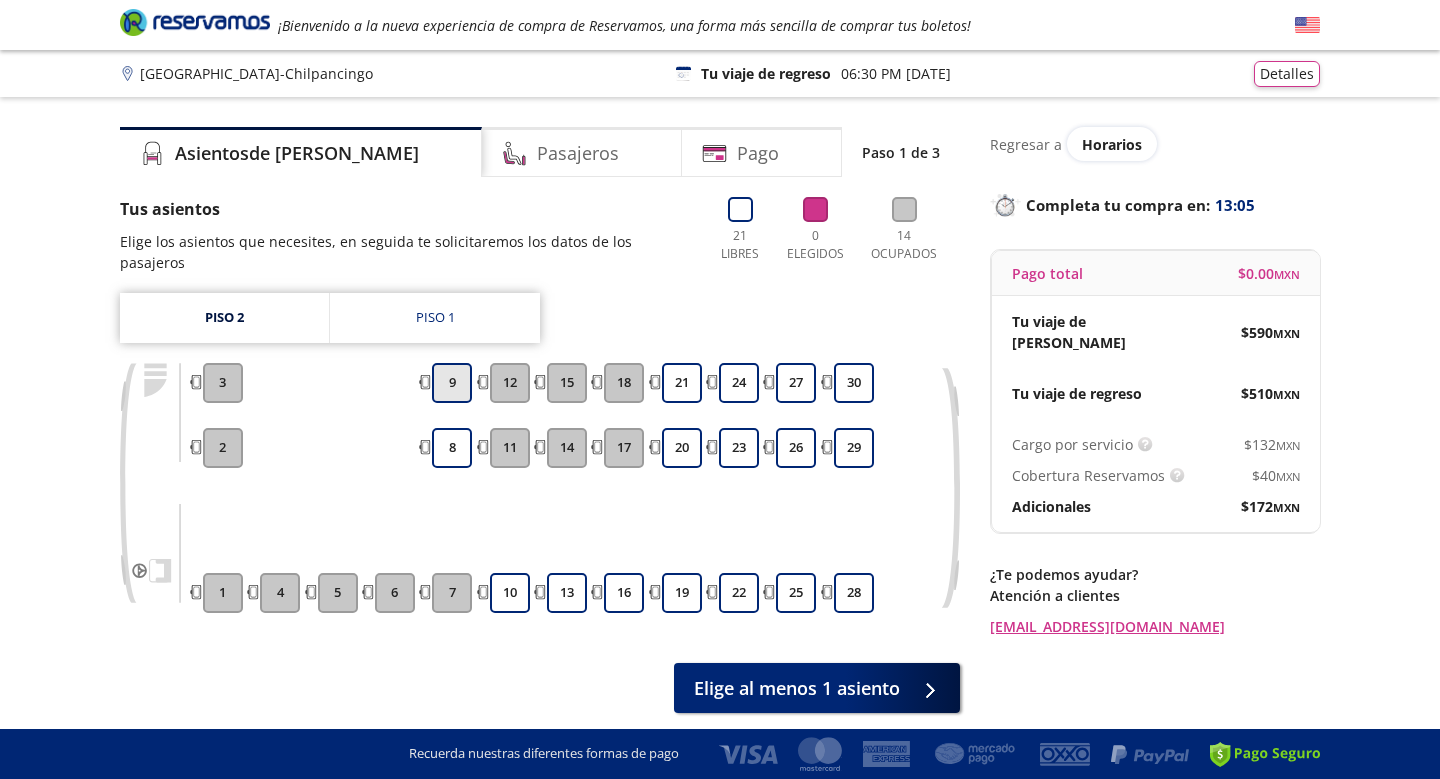 click on "9" at bounding box center [452, 383] 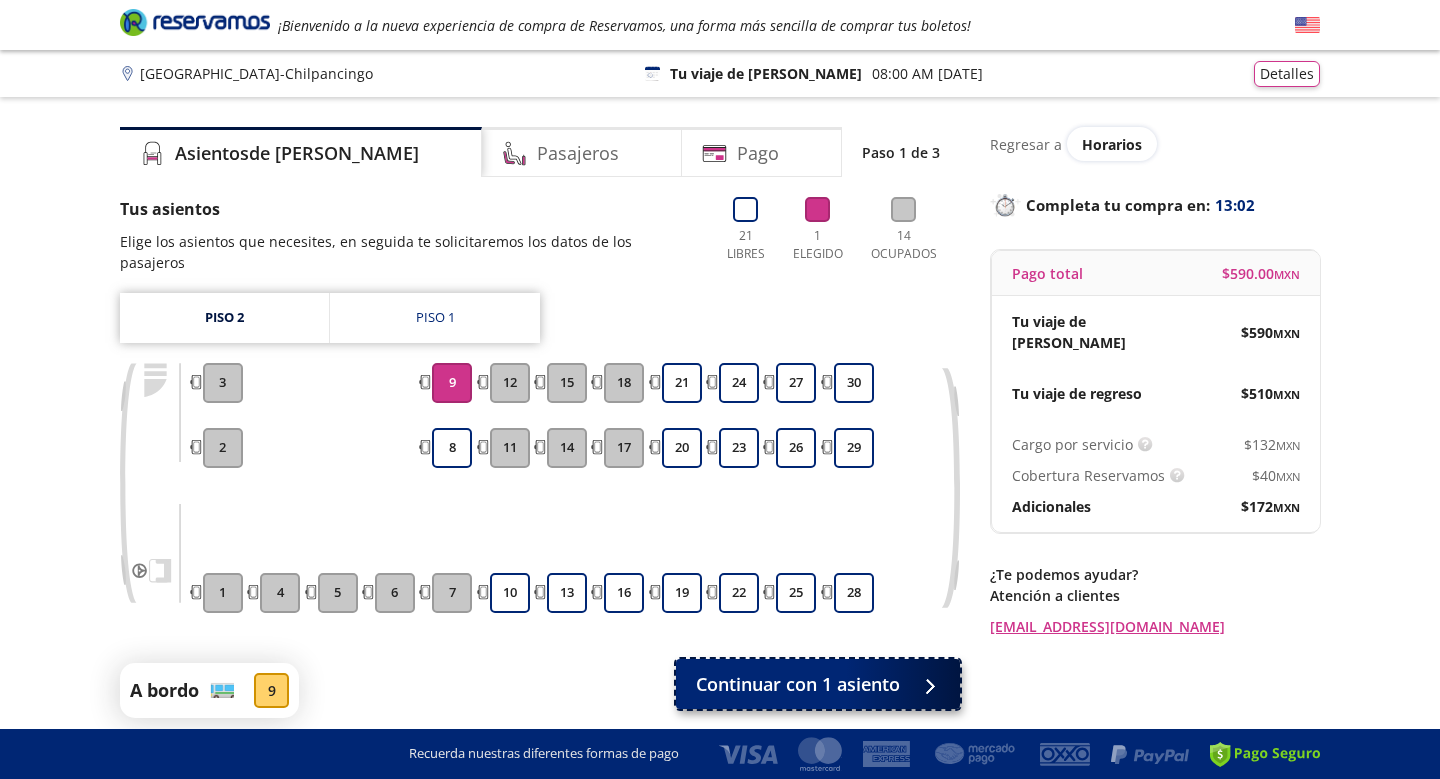 click on "Continuar con 1 asiento" at bounding box center [798, 684] 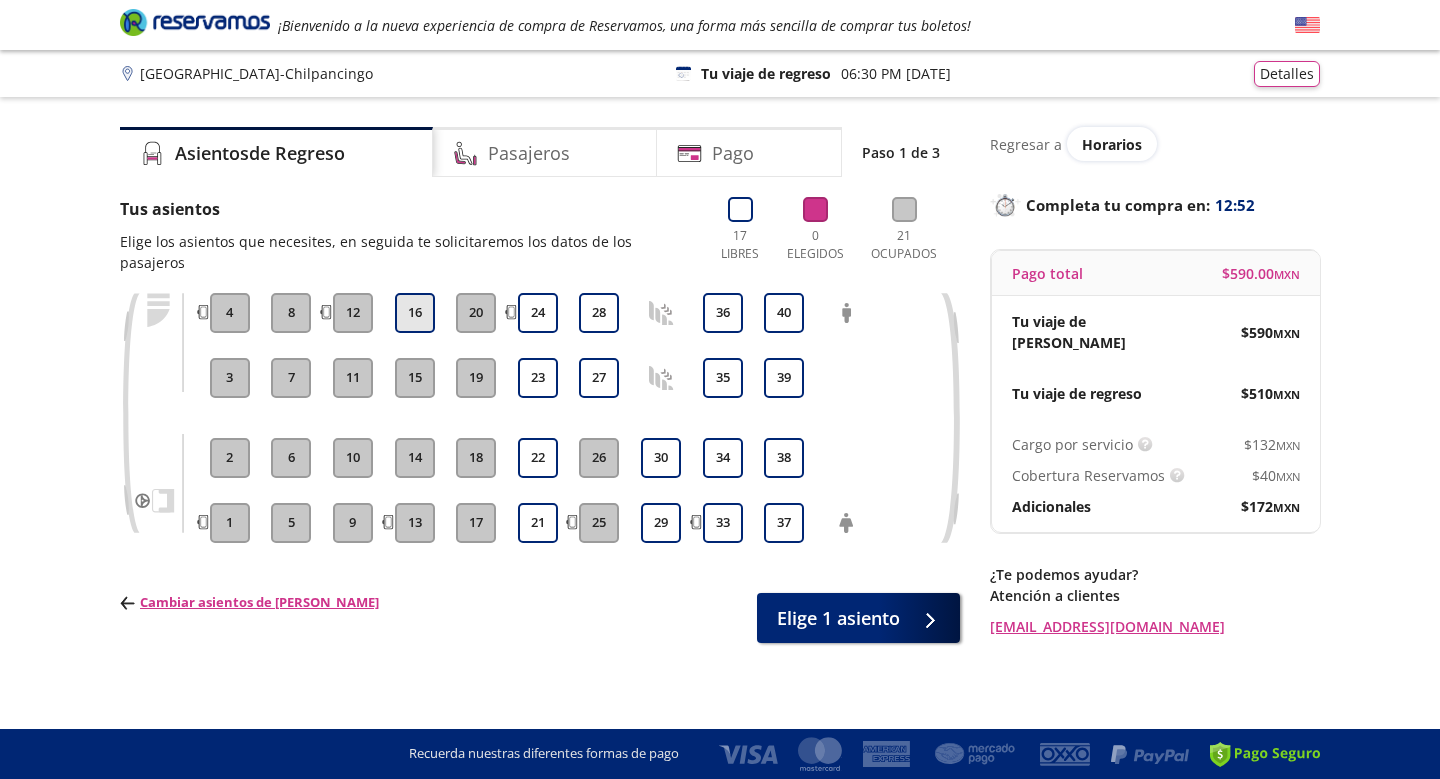 click on "16" at bounding box center [415, 313] 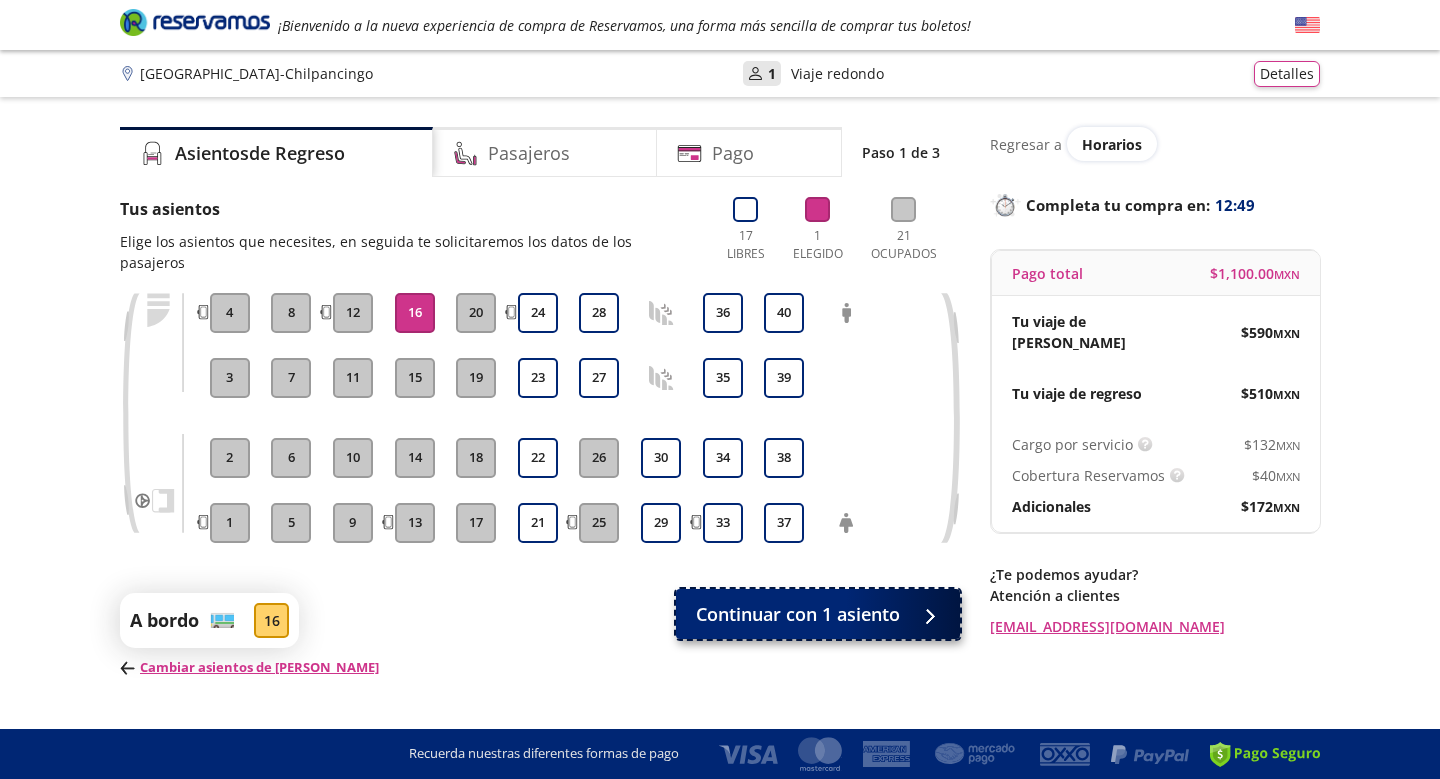 click on "Continuar con 1 asiento" at bounding box center [818, 614] 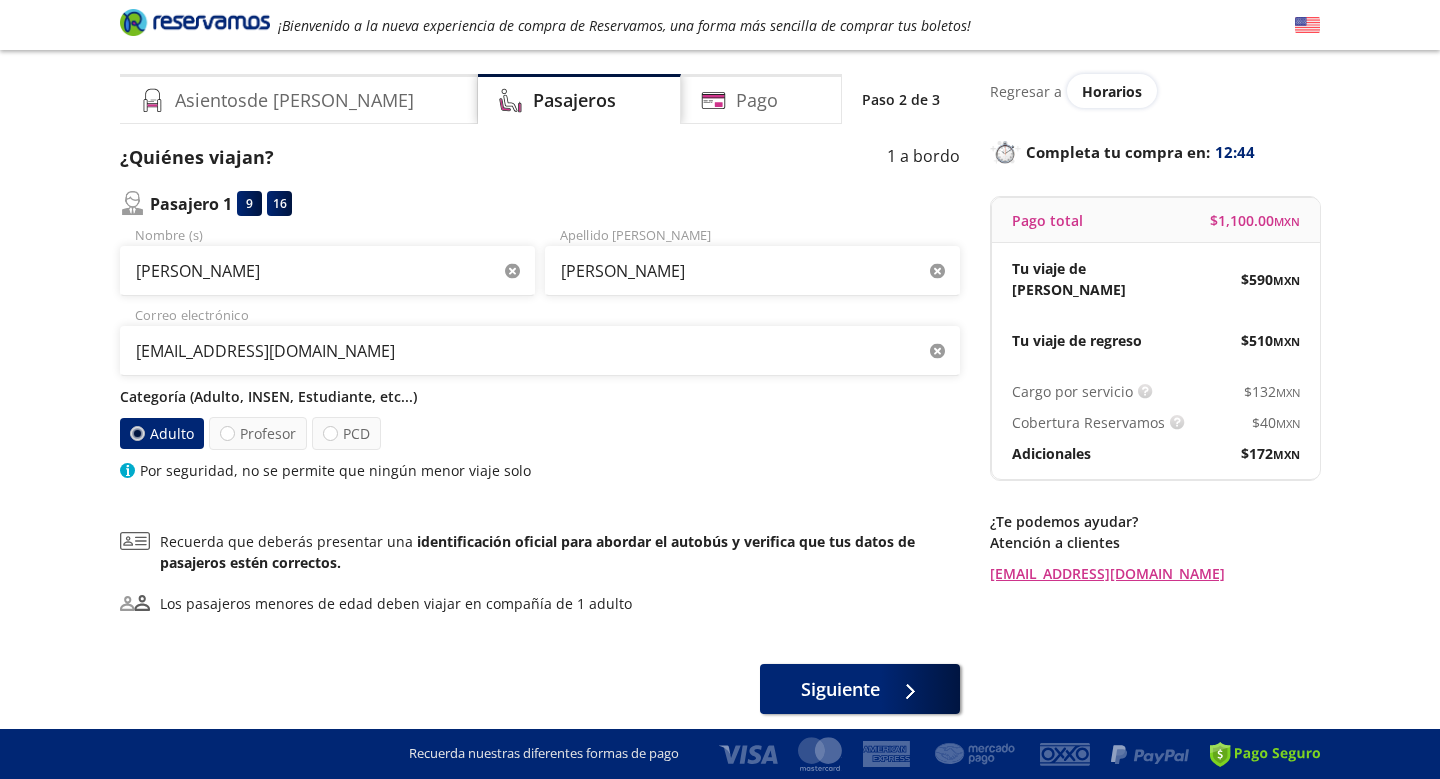 scroll, scrollTop: 128, scrollLeft: 0, axis: vertical 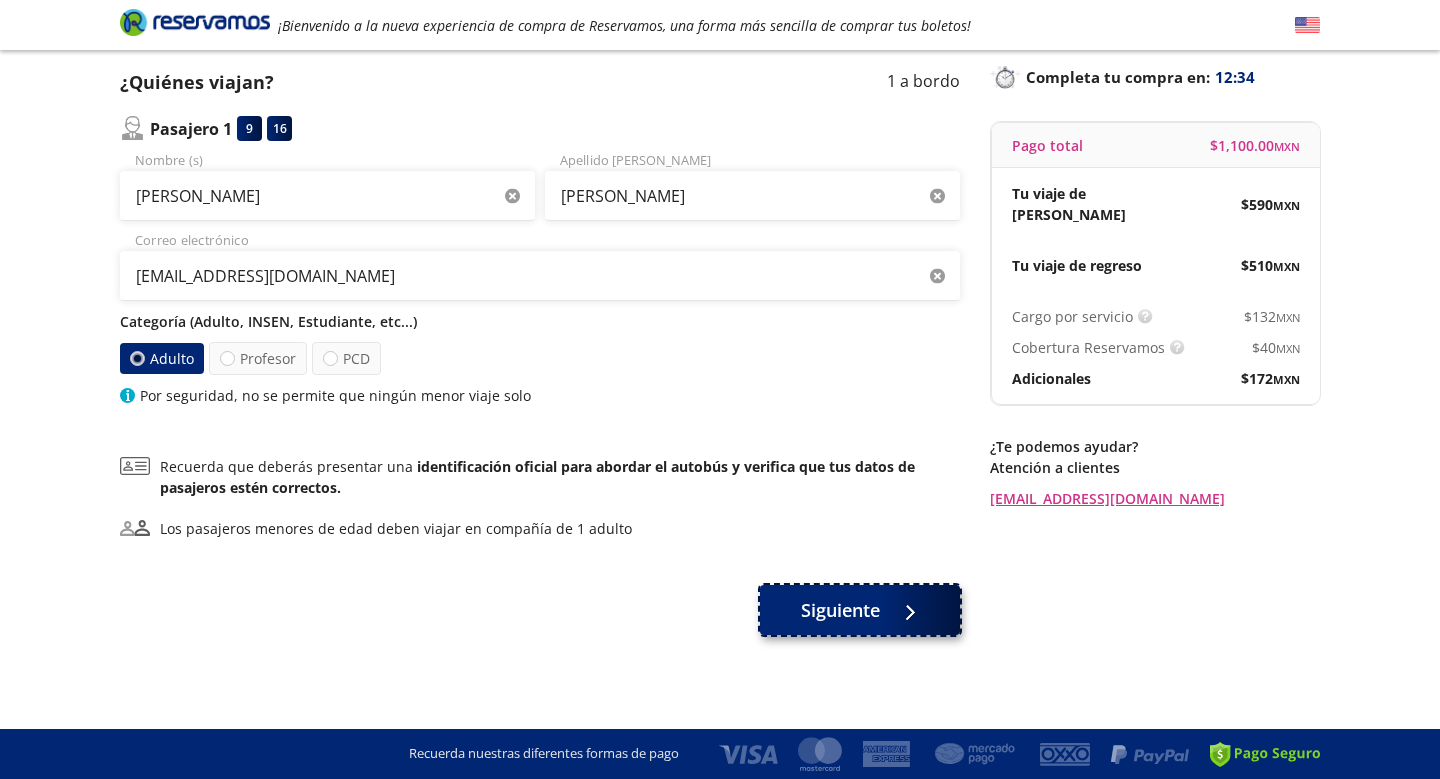 click at bounding box center [905, 610] 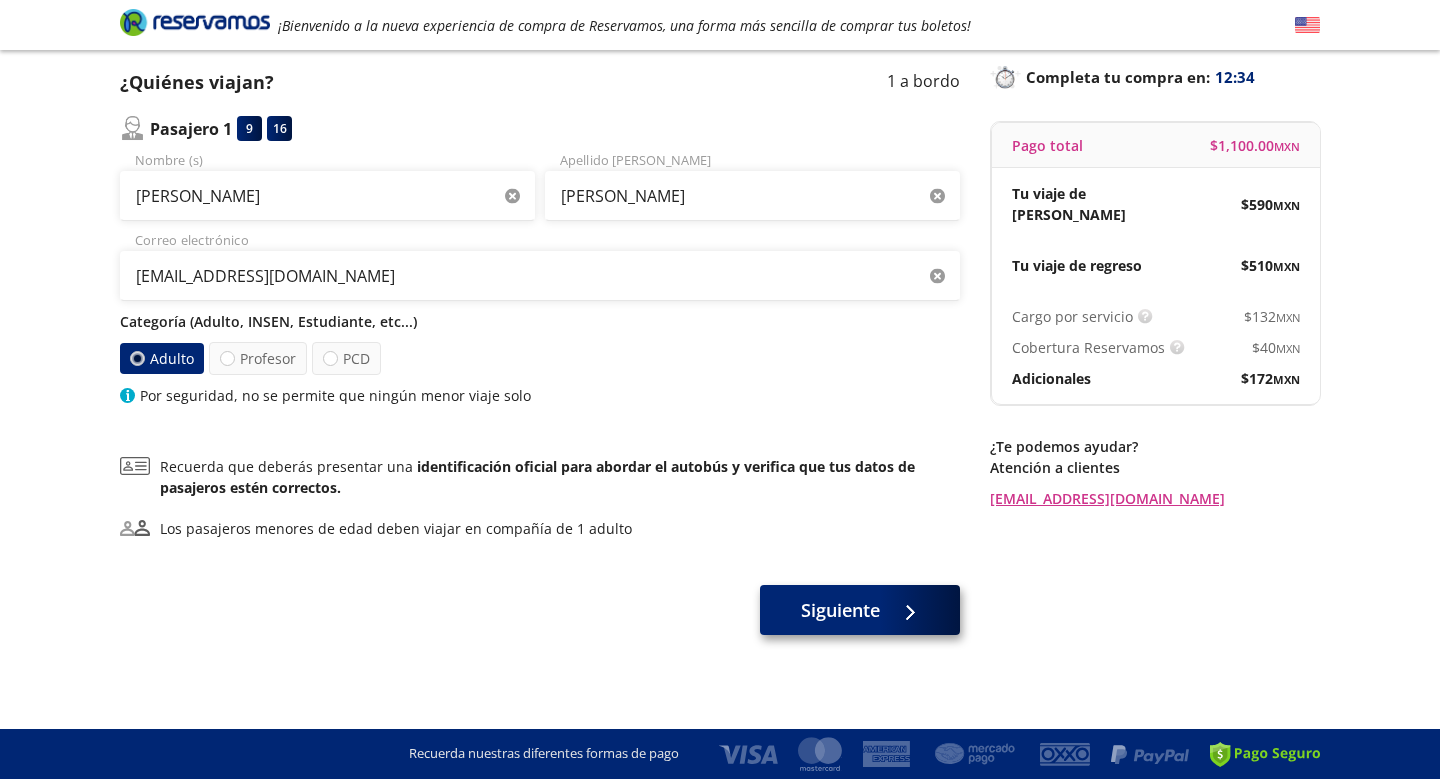 scroll, scrollTop: 0, scrollLeft: 0, axis: both 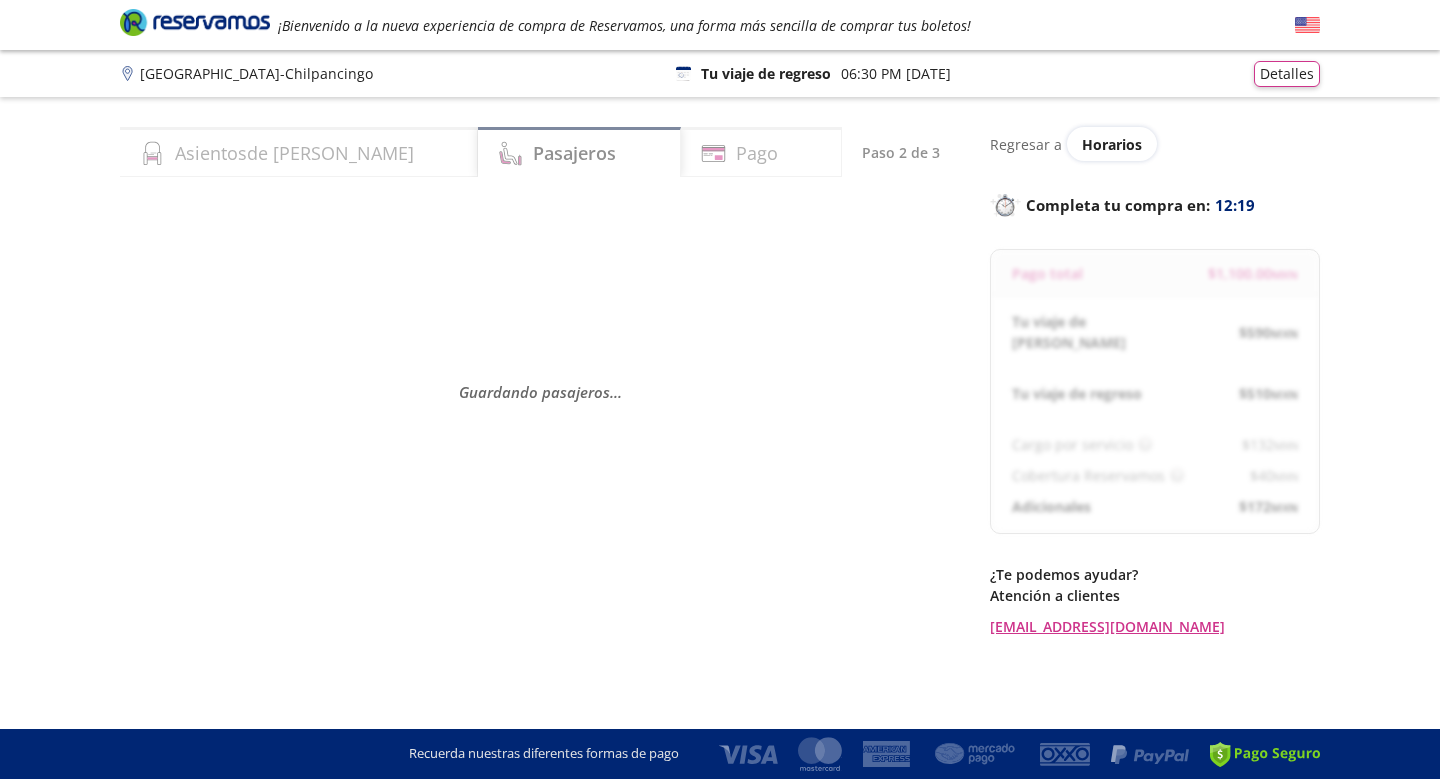 select on "MX" 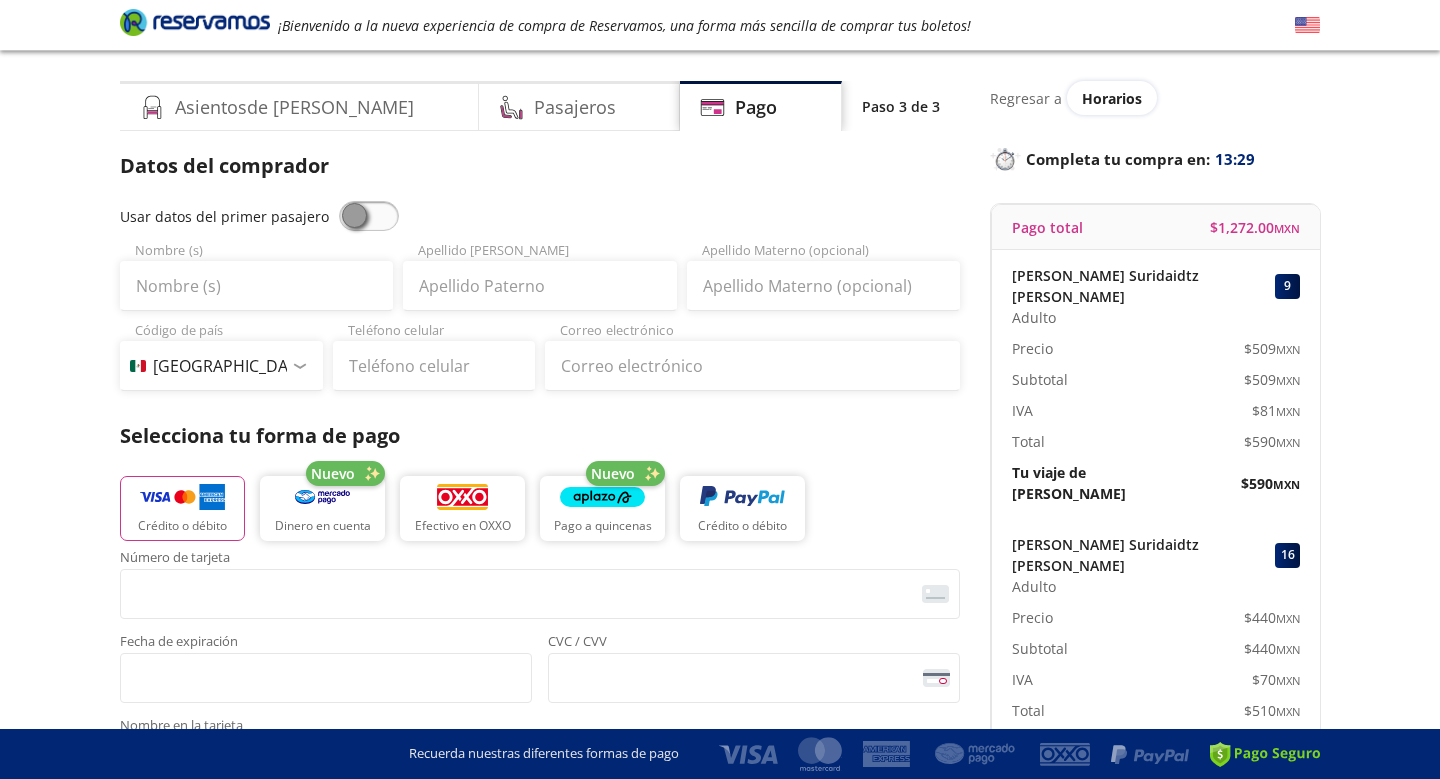 scroll, scrollTop: 0, scrollLeft: 0, axis: both 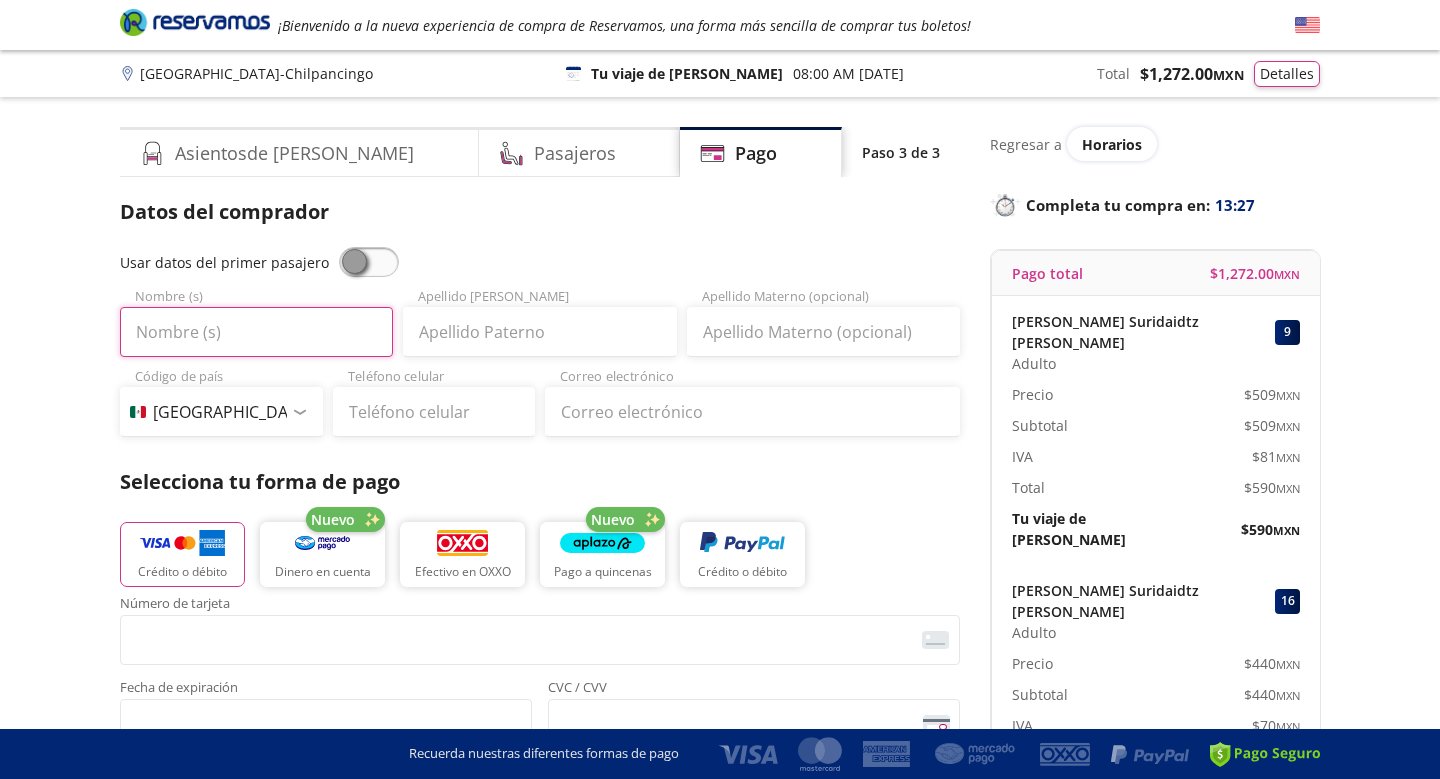 click on "Nombre (s)" at bounding box center [256, 332] 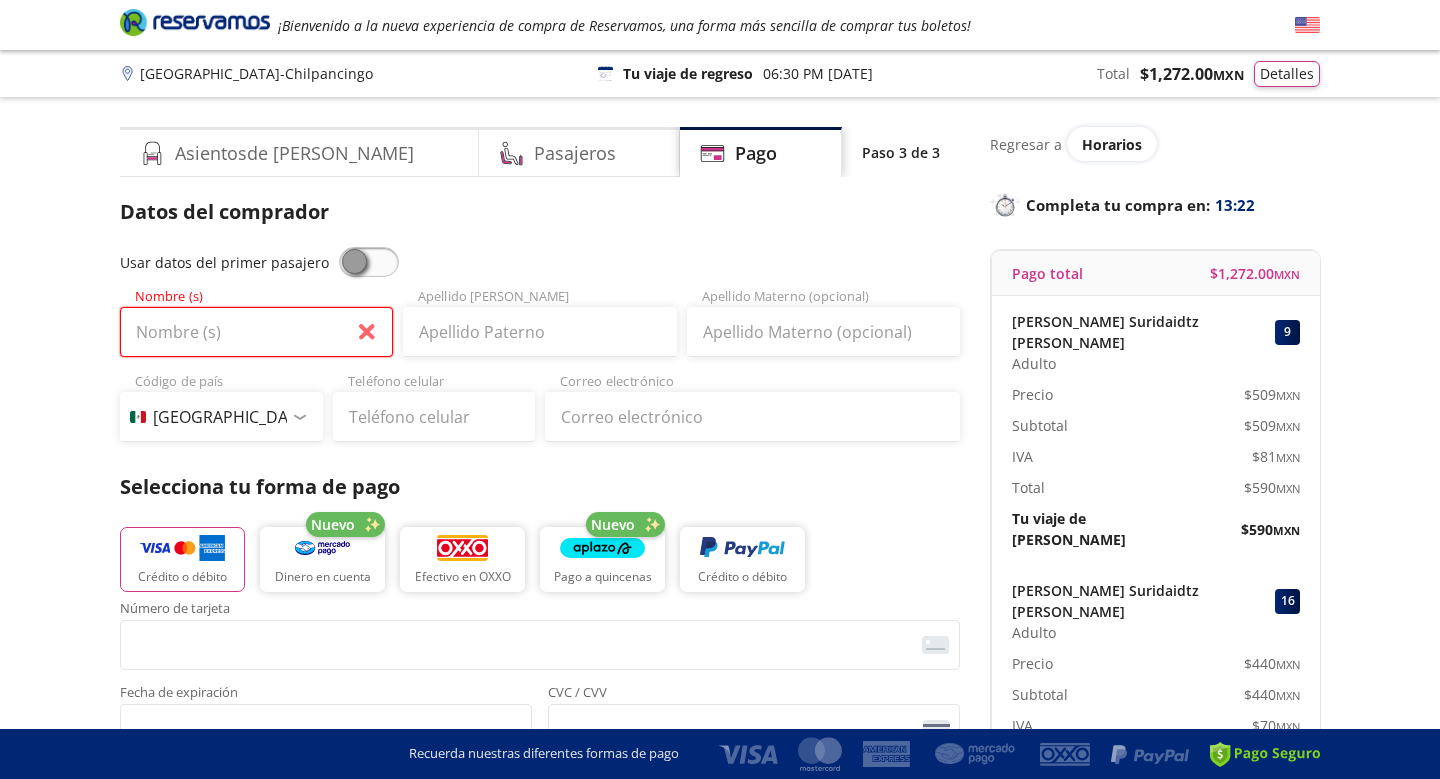 type on "[PERSON_NAME]" 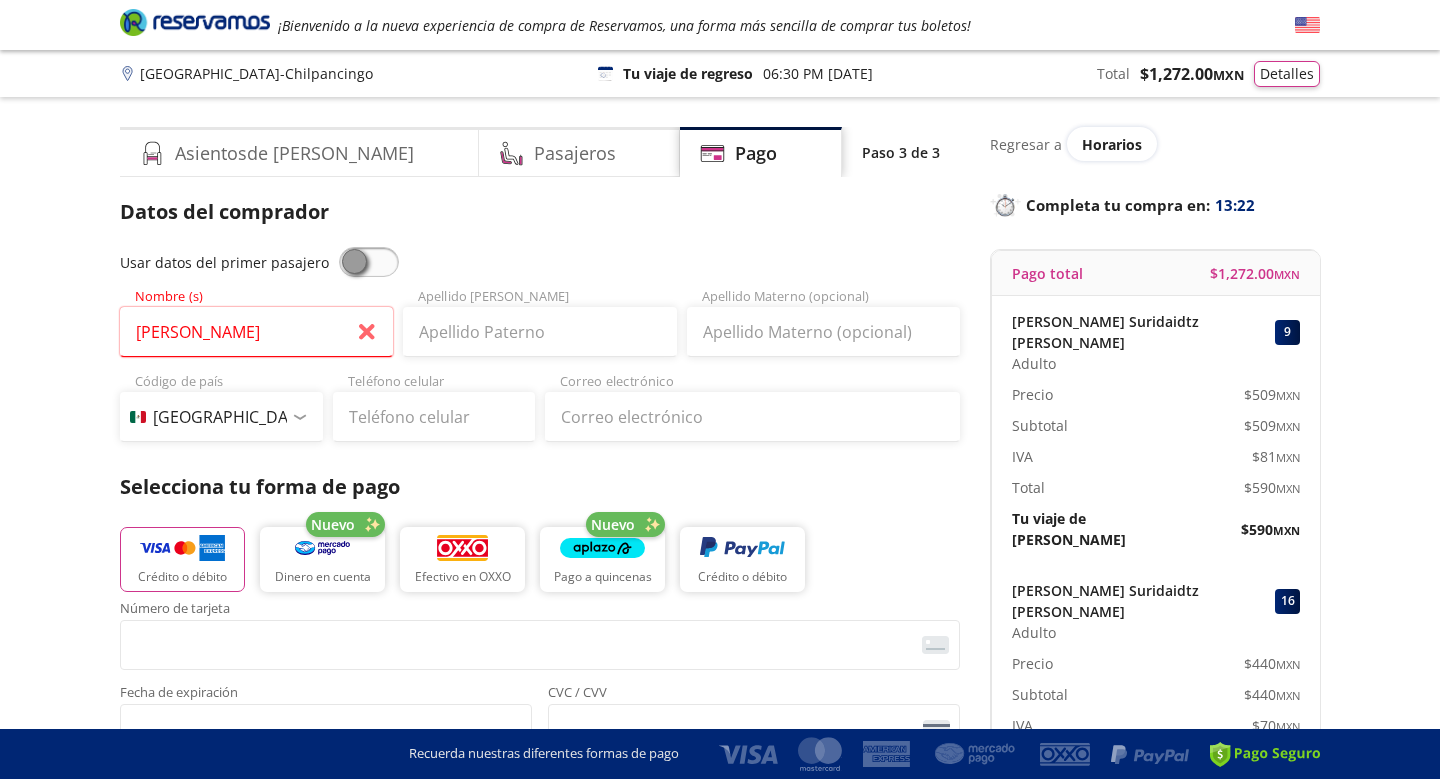 type on "[PERSON_NAME] Suridaidtz [PERSON_NAME]" 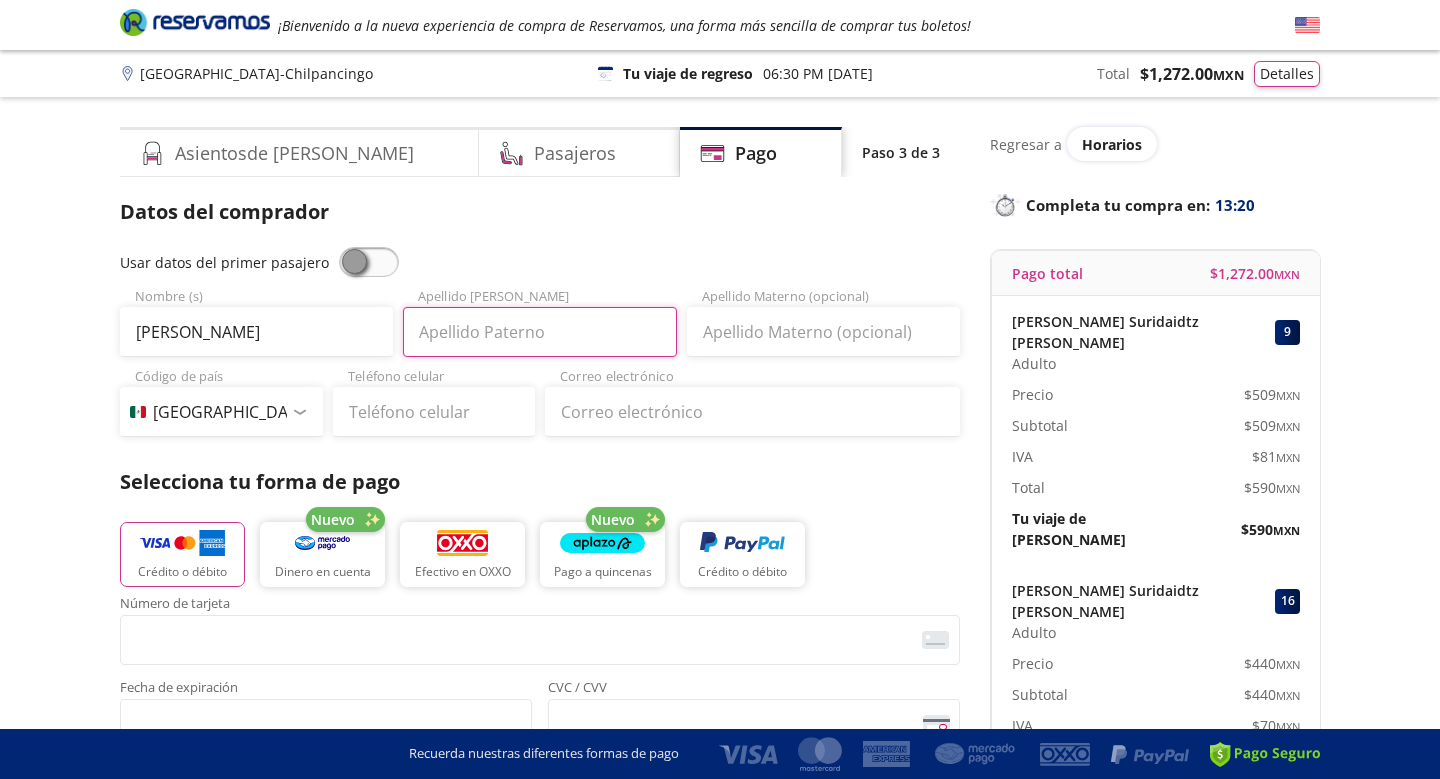 click on "Apellido [PERSON_NAME]" at bounding box center [539, 332] 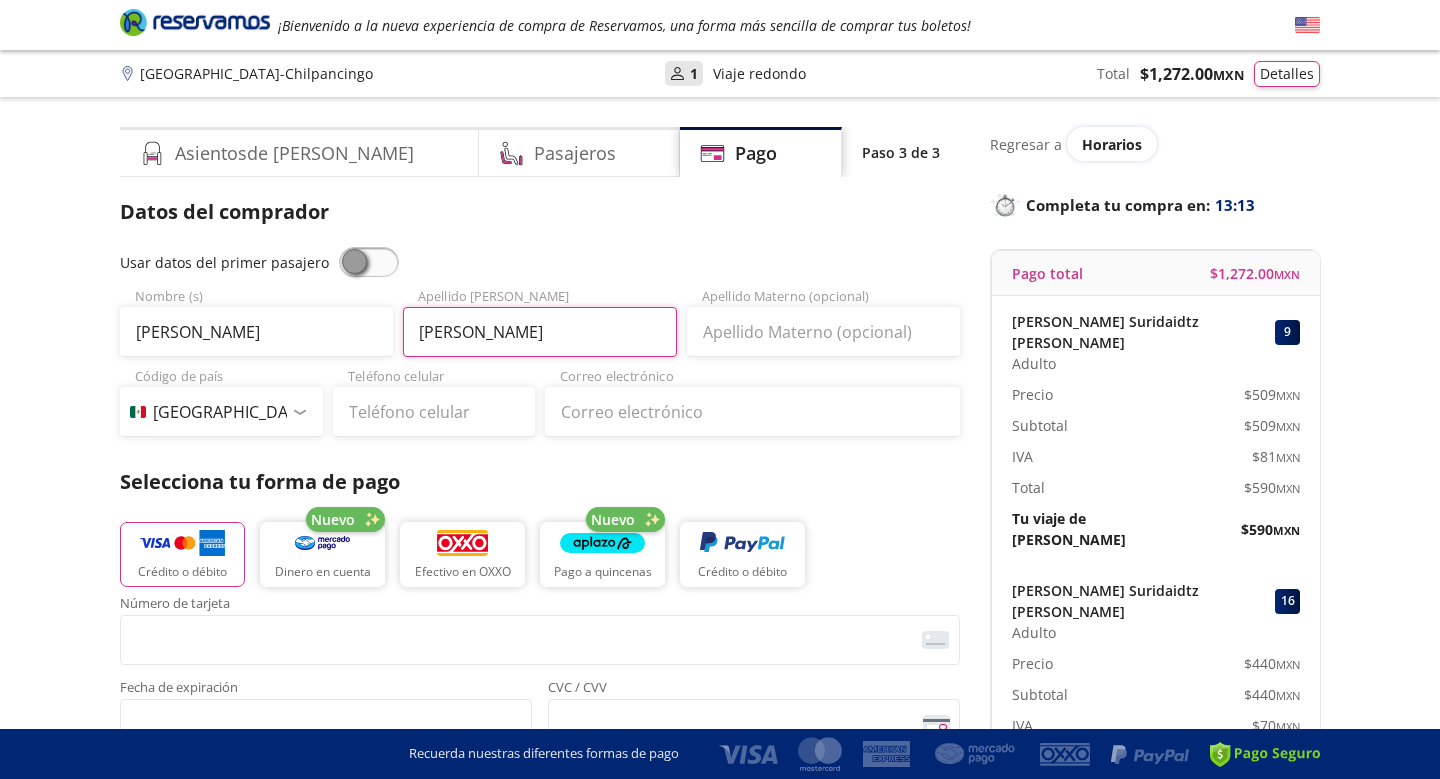 type on "[PERSON_NAME]" 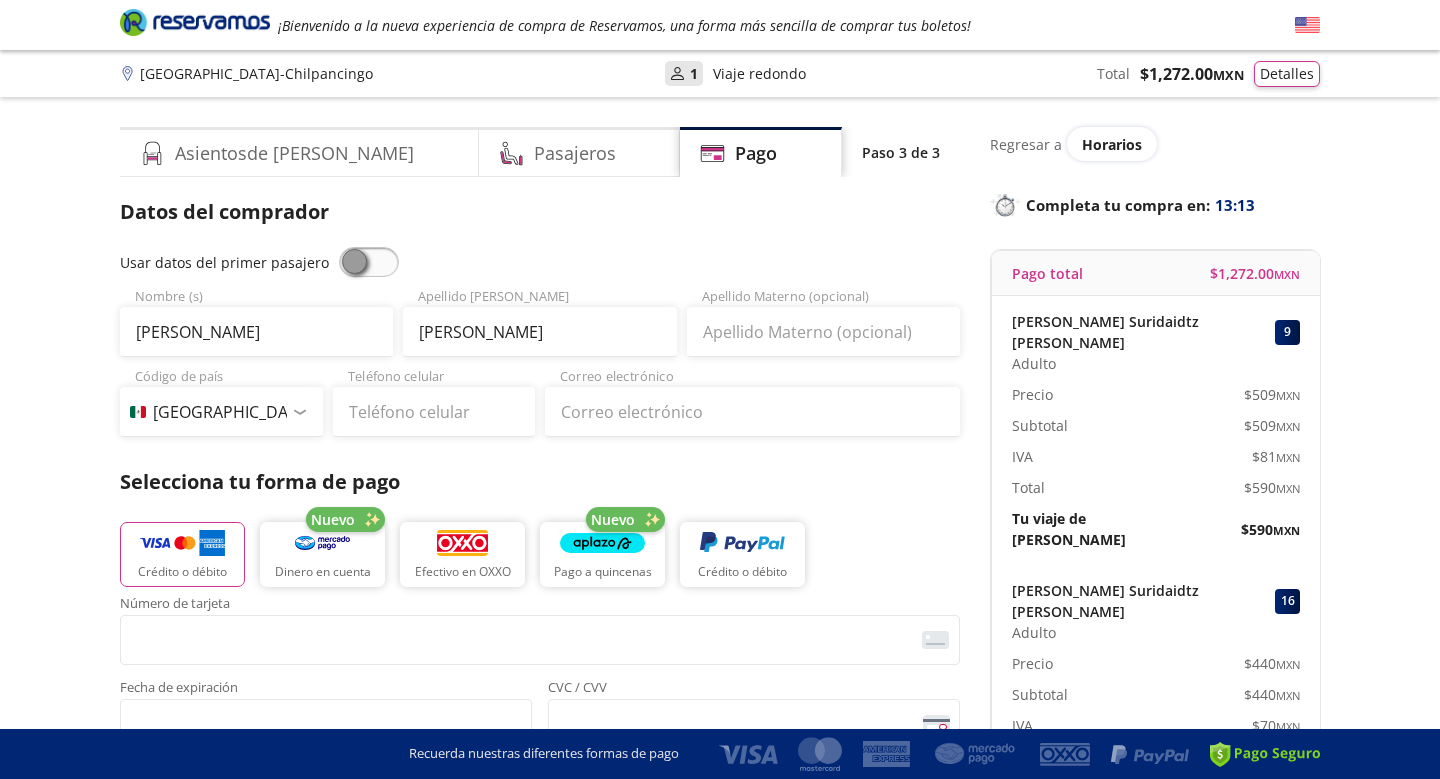 click on "Selecciona tu forma de pago" at bounding box center [540, 482] 